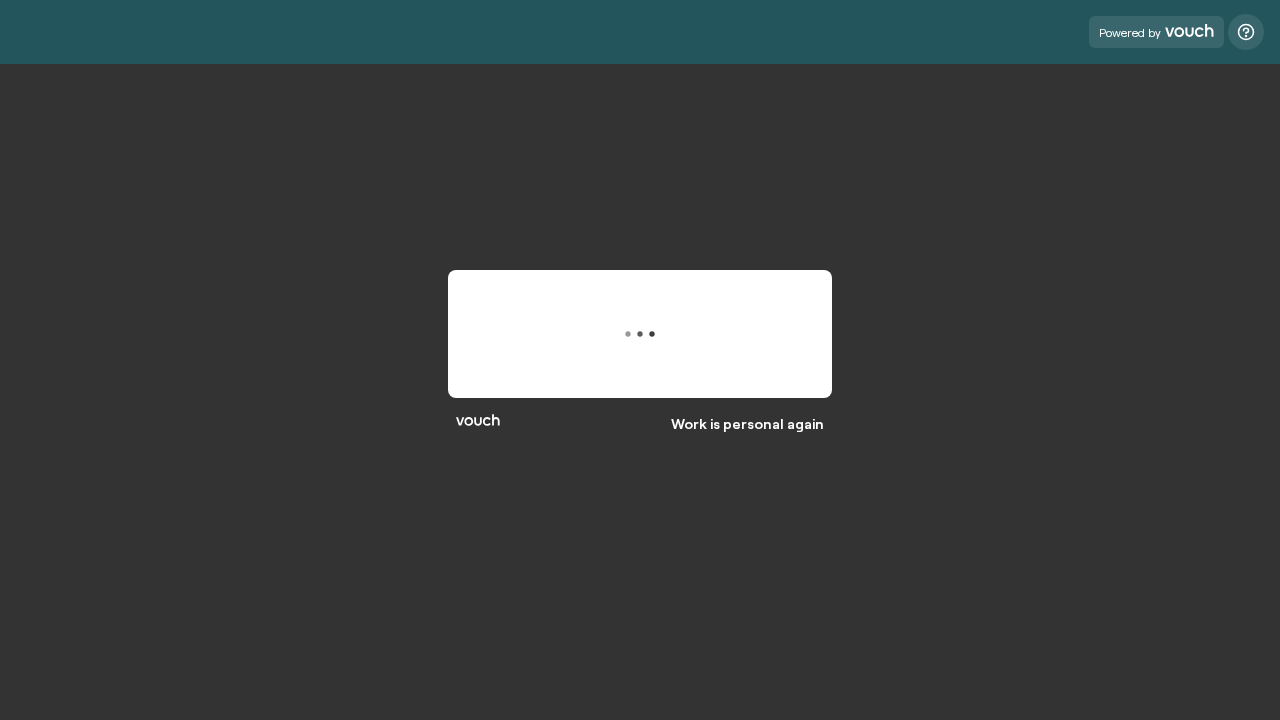 scroll, scrollTop: 0, scrollLeft: 0, axis: both 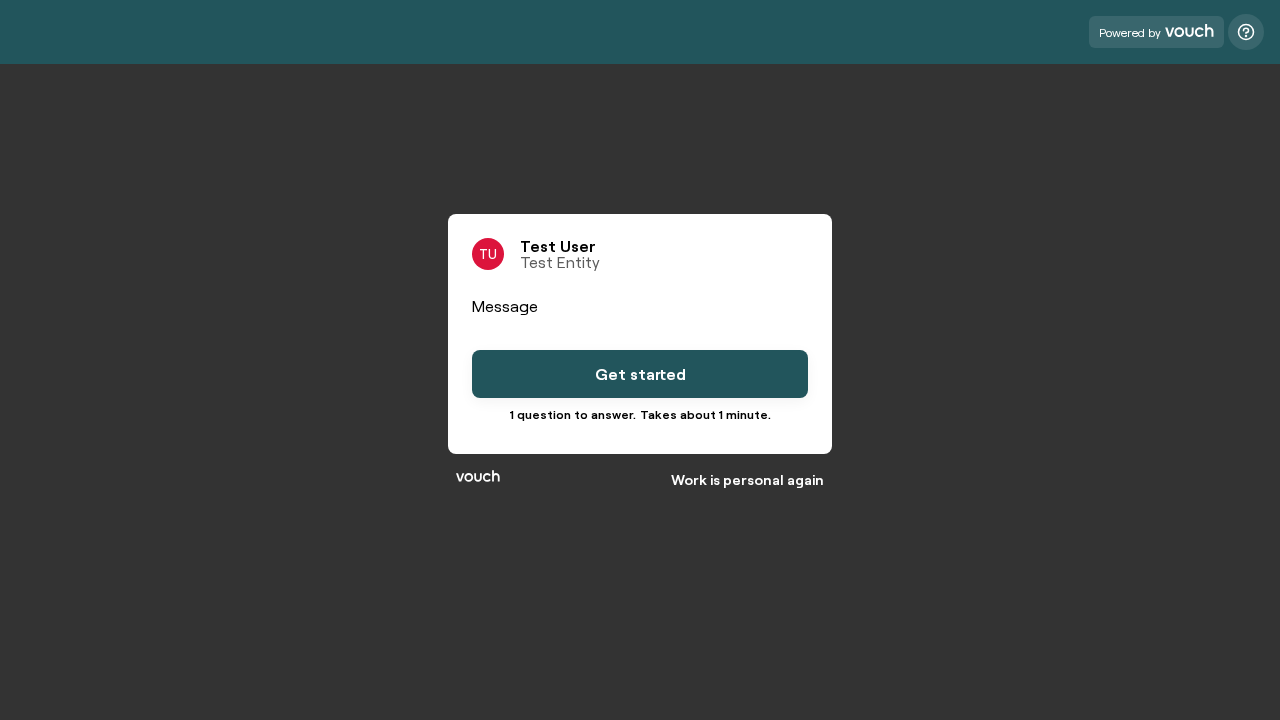 click on "Get started" at bounding box center [640, 374] 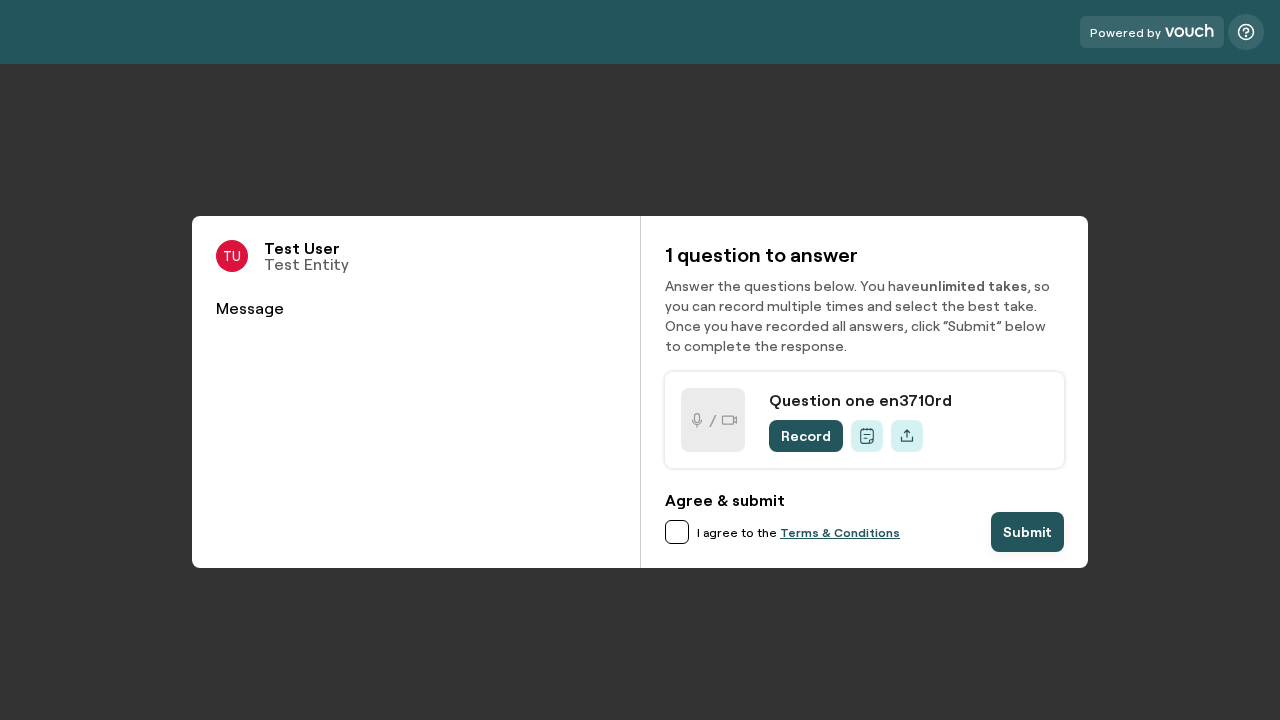 scroll, scrollTop: 0, scrollLeft: 0, axis: both 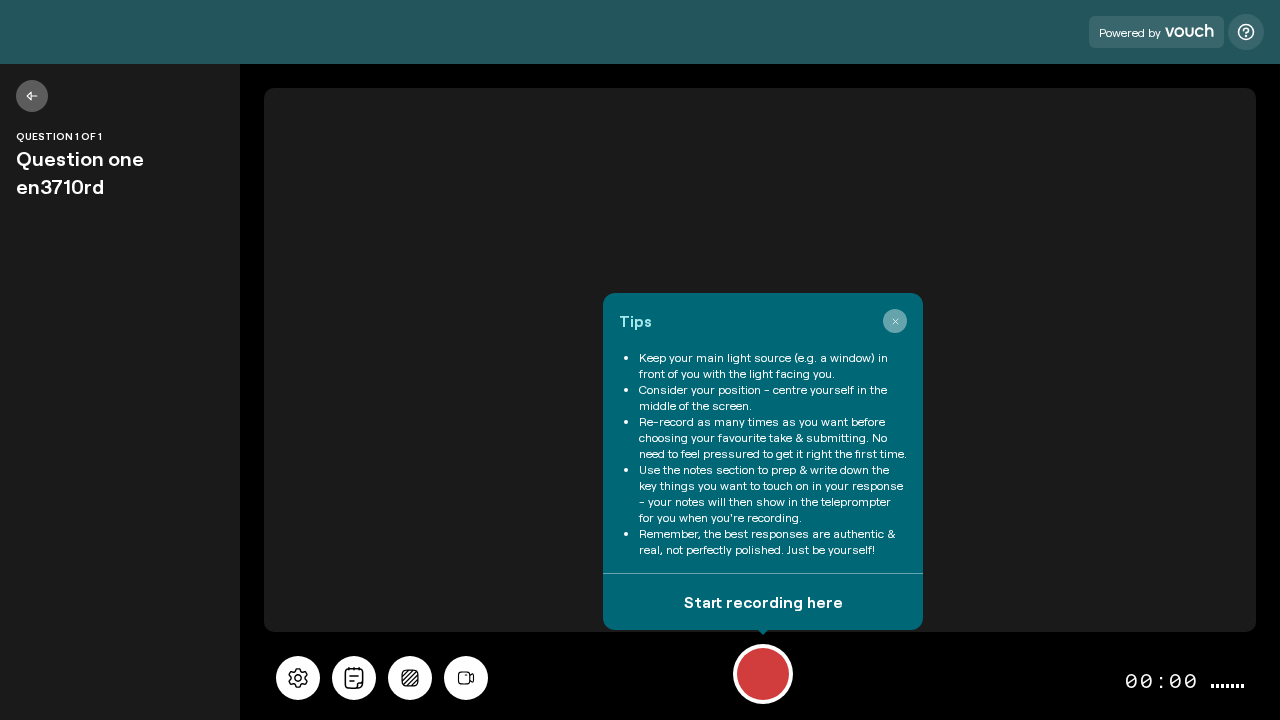 click 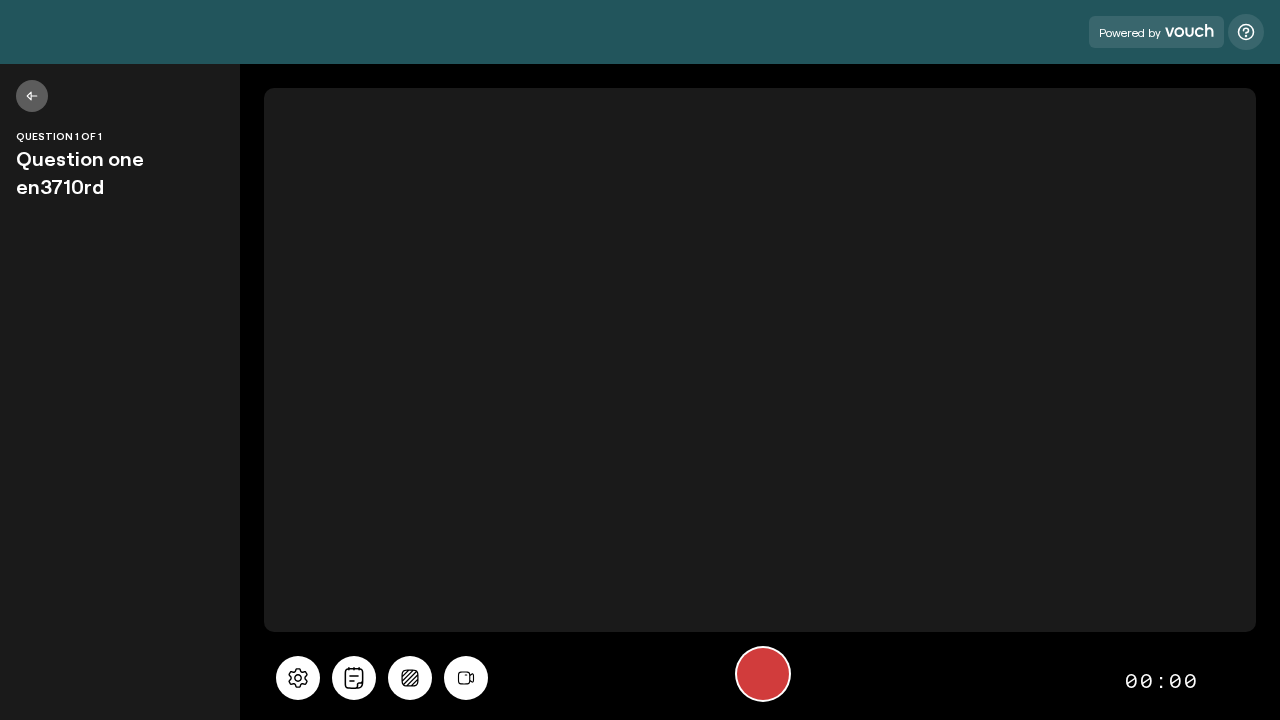 click at bounding box center [763, 674] 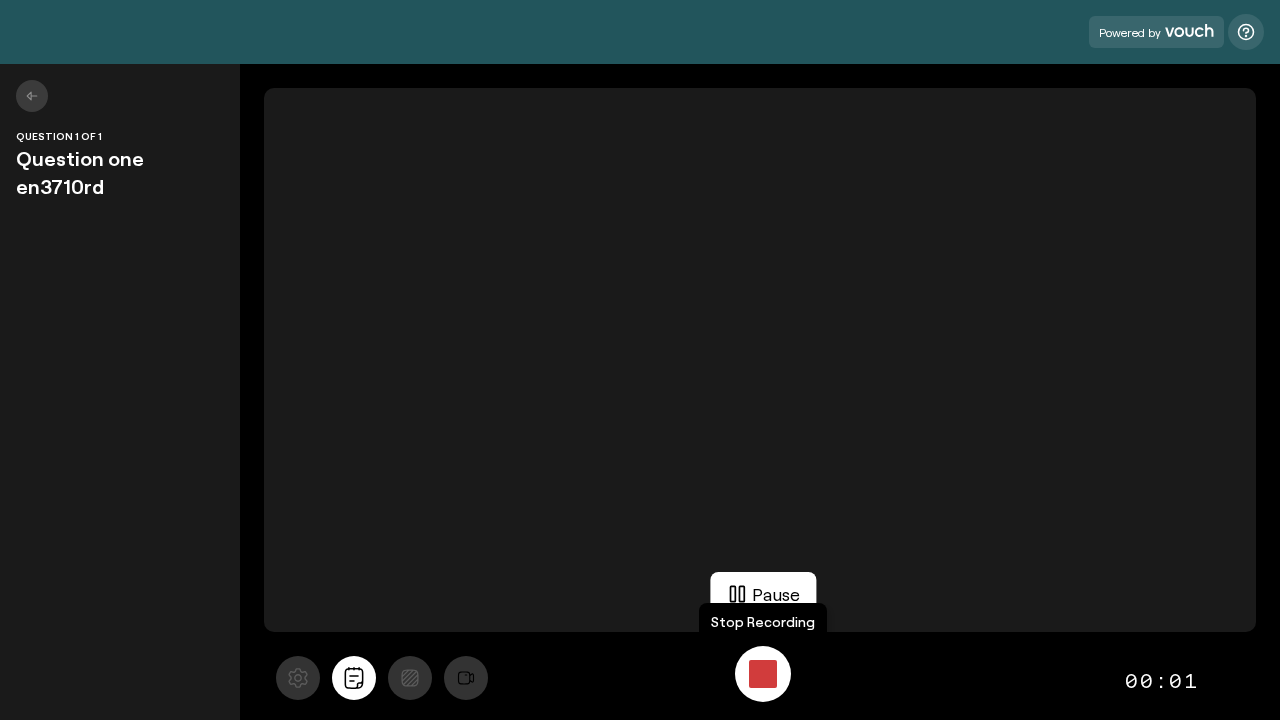 click at bounding box center (763, 674) 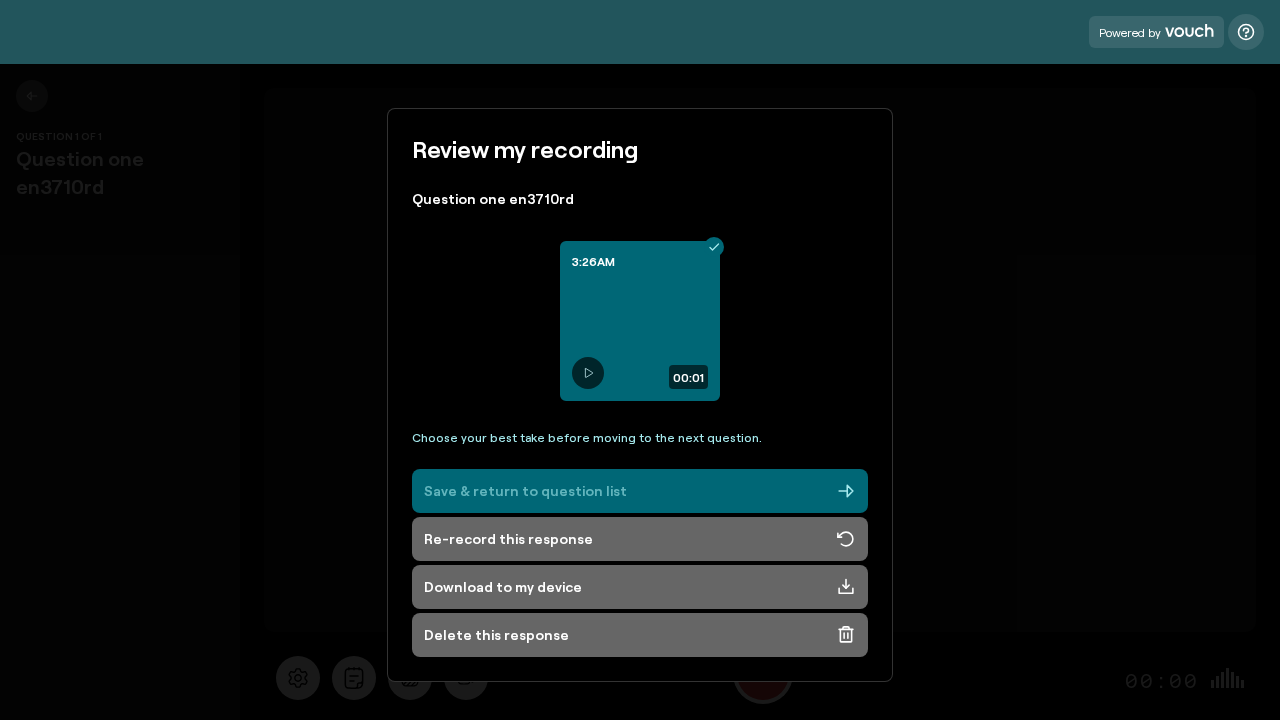 click on "Save & return to question list" at bounding box center [640, 491] 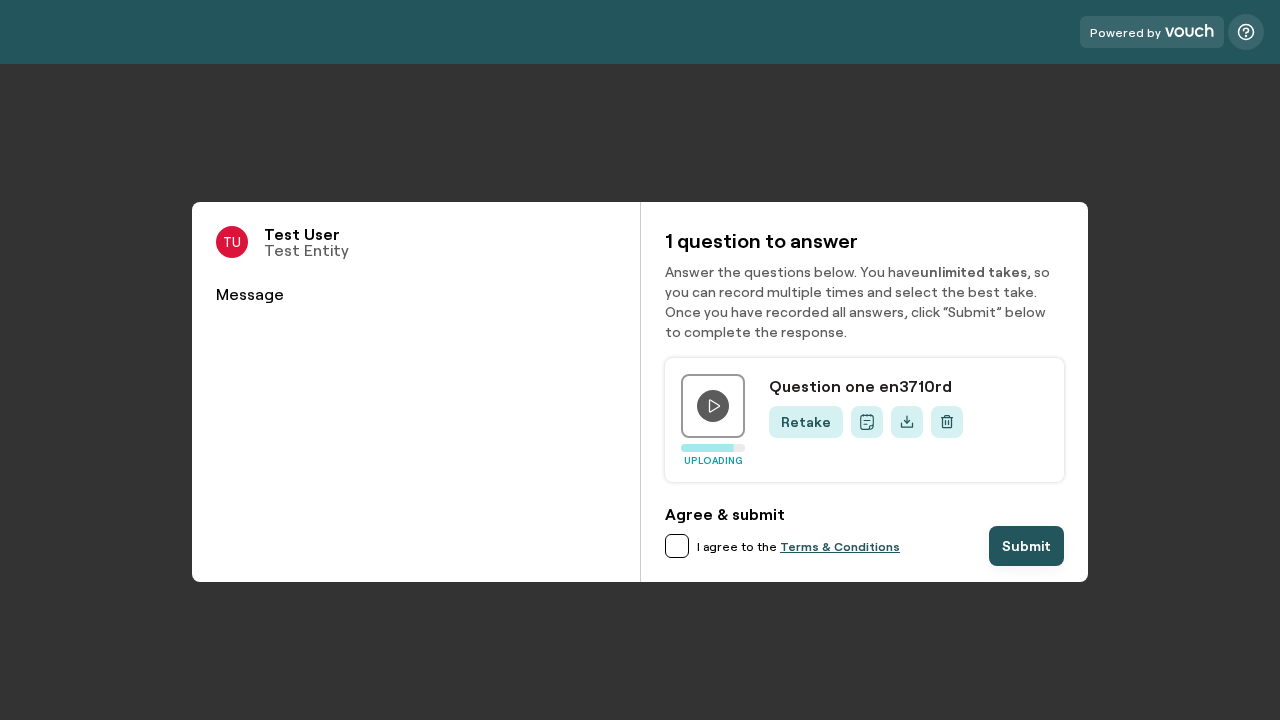 click at bounding box center [677, 546] 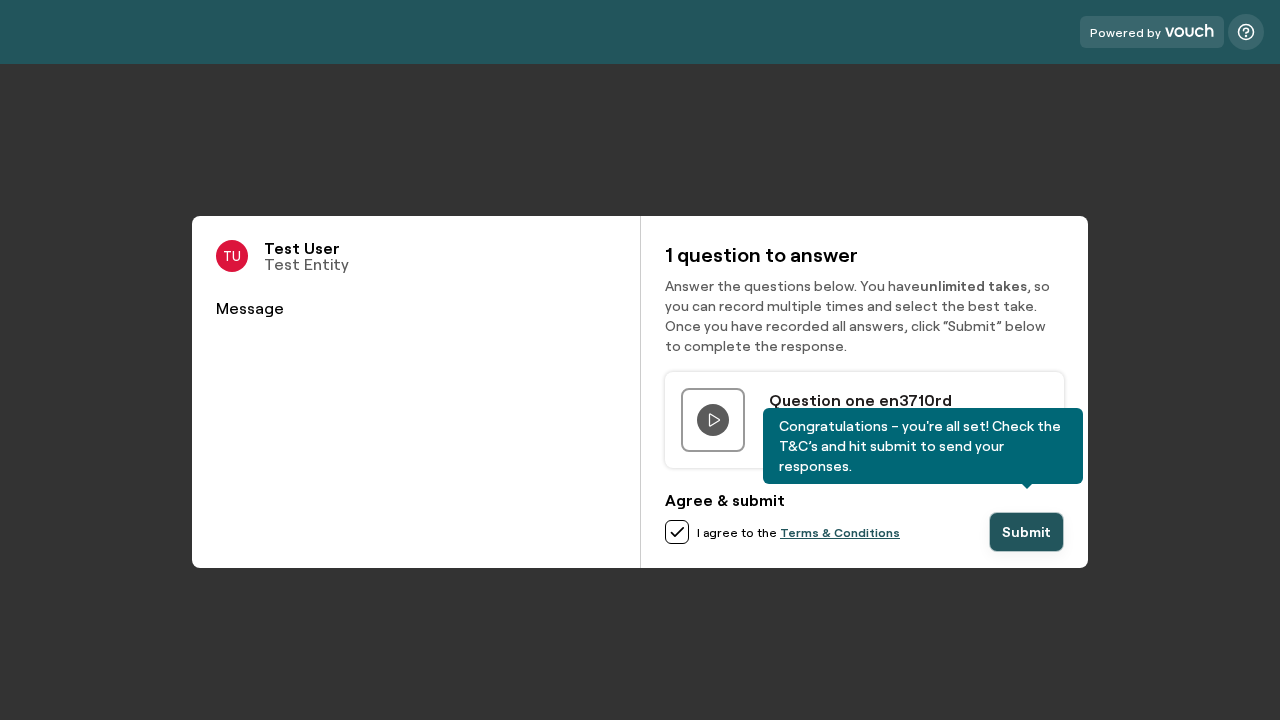click on "Submit" at bounding box center [1026, 532] 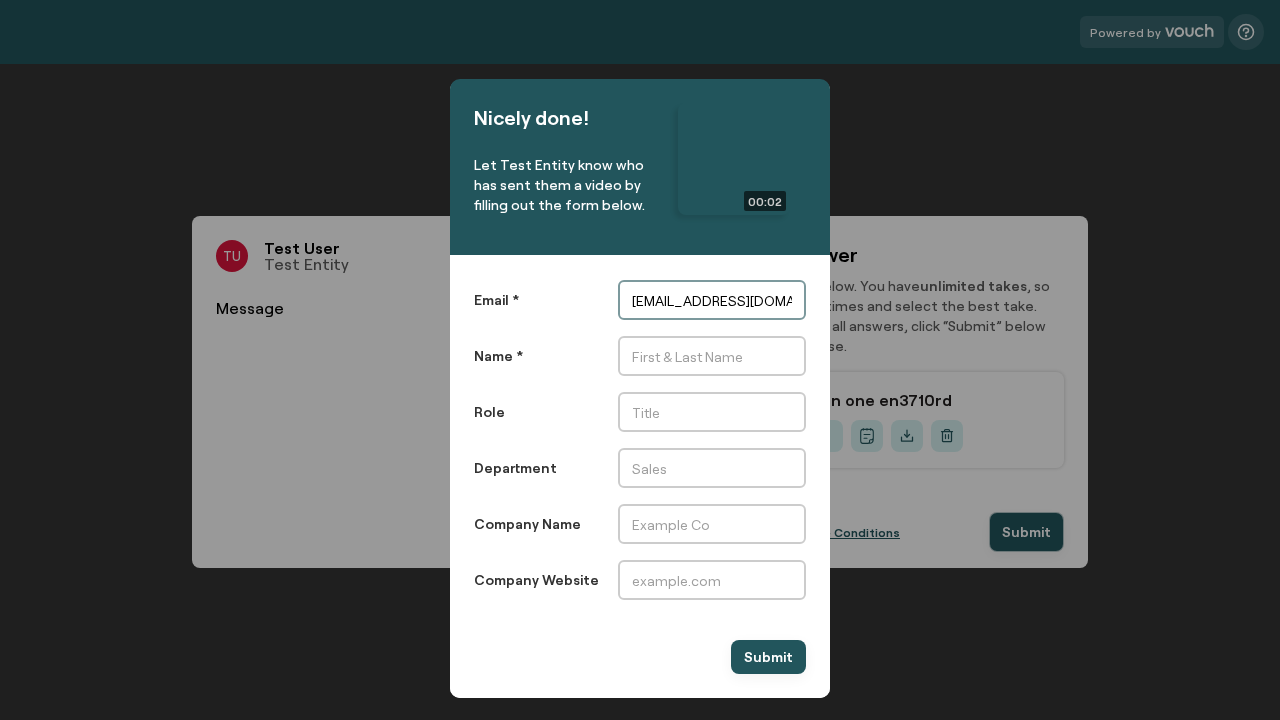 type on "[EMAIL_ADDRESS][DOMAIN_NAME]" 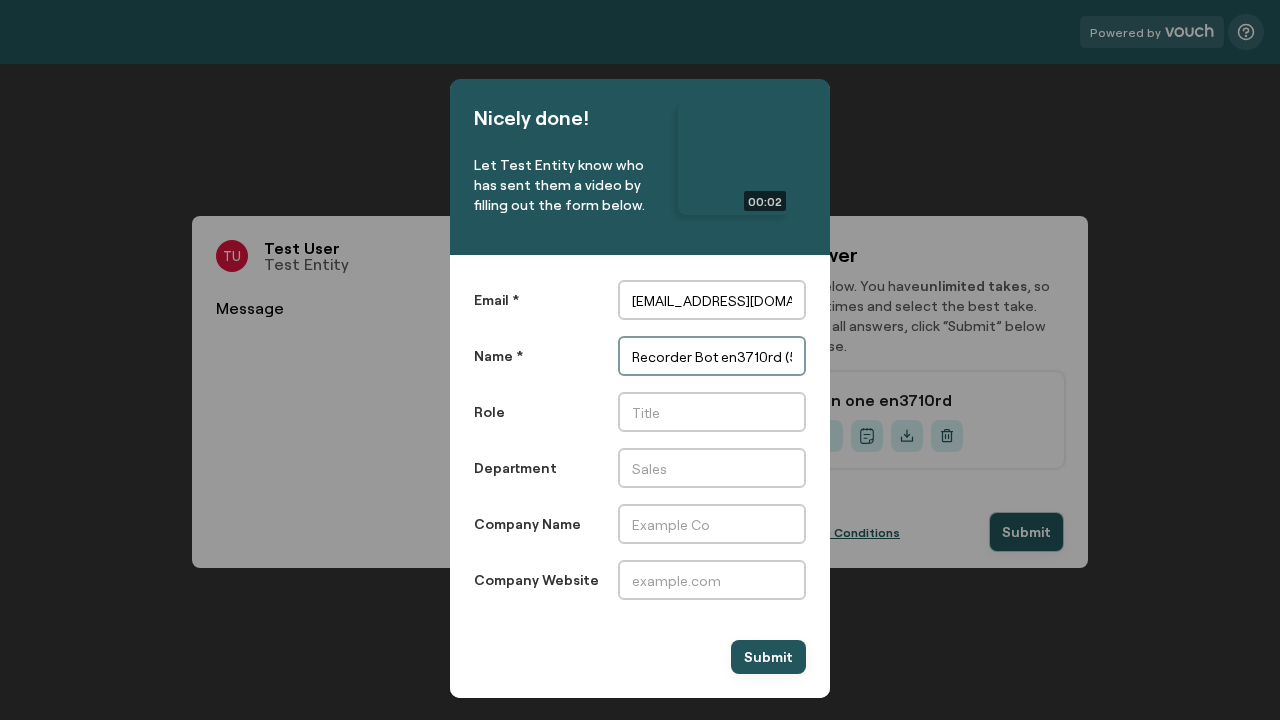 scroll, scrollTop: 0, scrollLeft: 0, axis: both 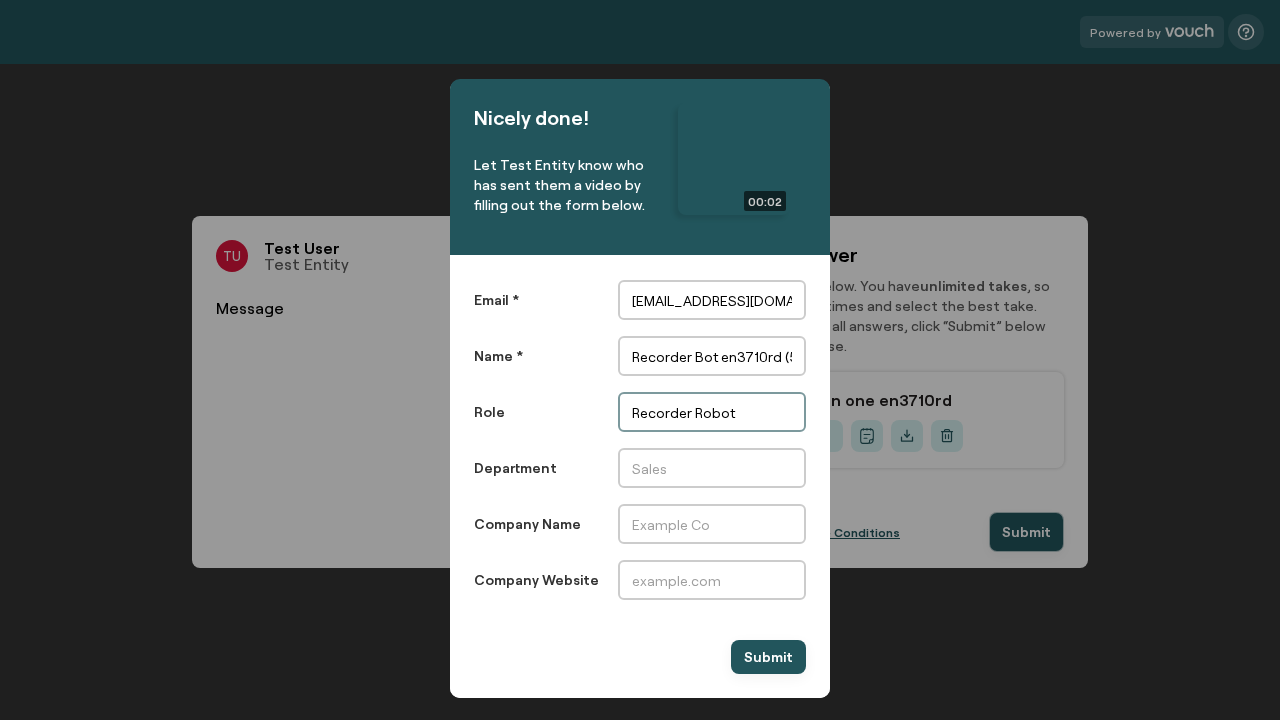 type on "Recorder Robot" 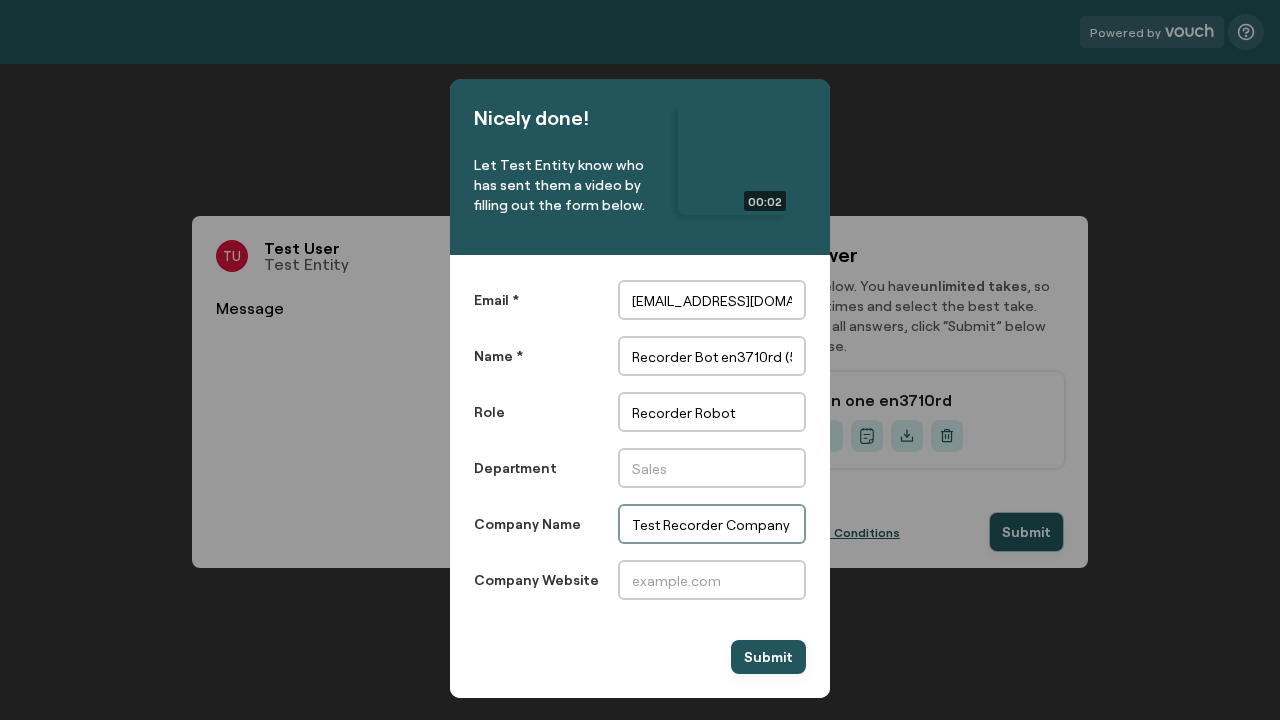 type on "Test Recorder Company (5sn63ilh)" 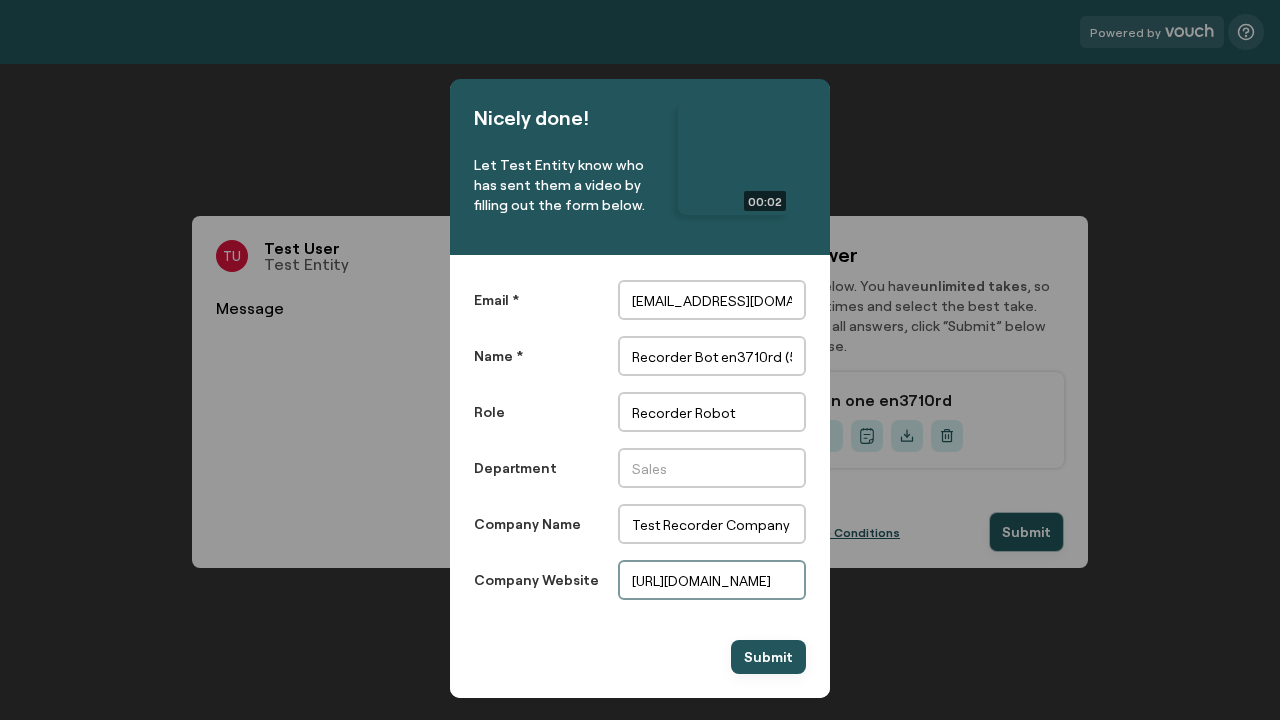 scroll, scrollTop: 0, scrollLeft: 0, axis: both 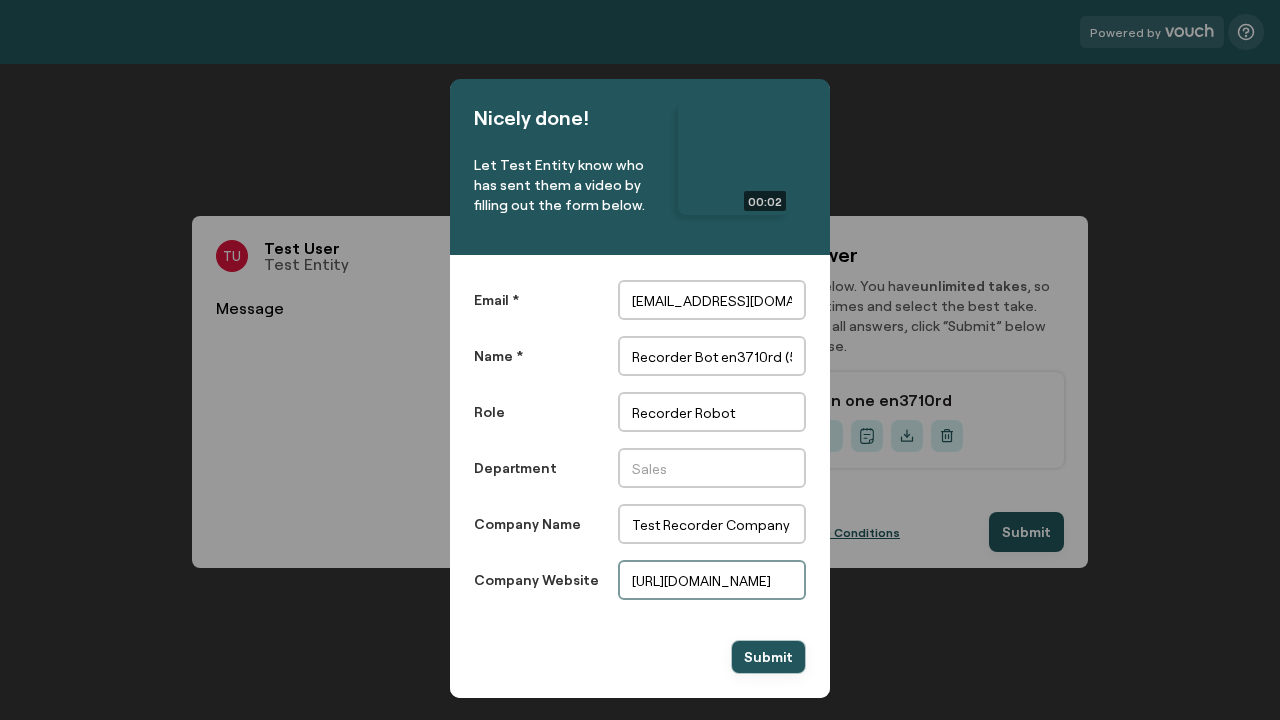 type on "[URL][DOMAIN_NAME]" 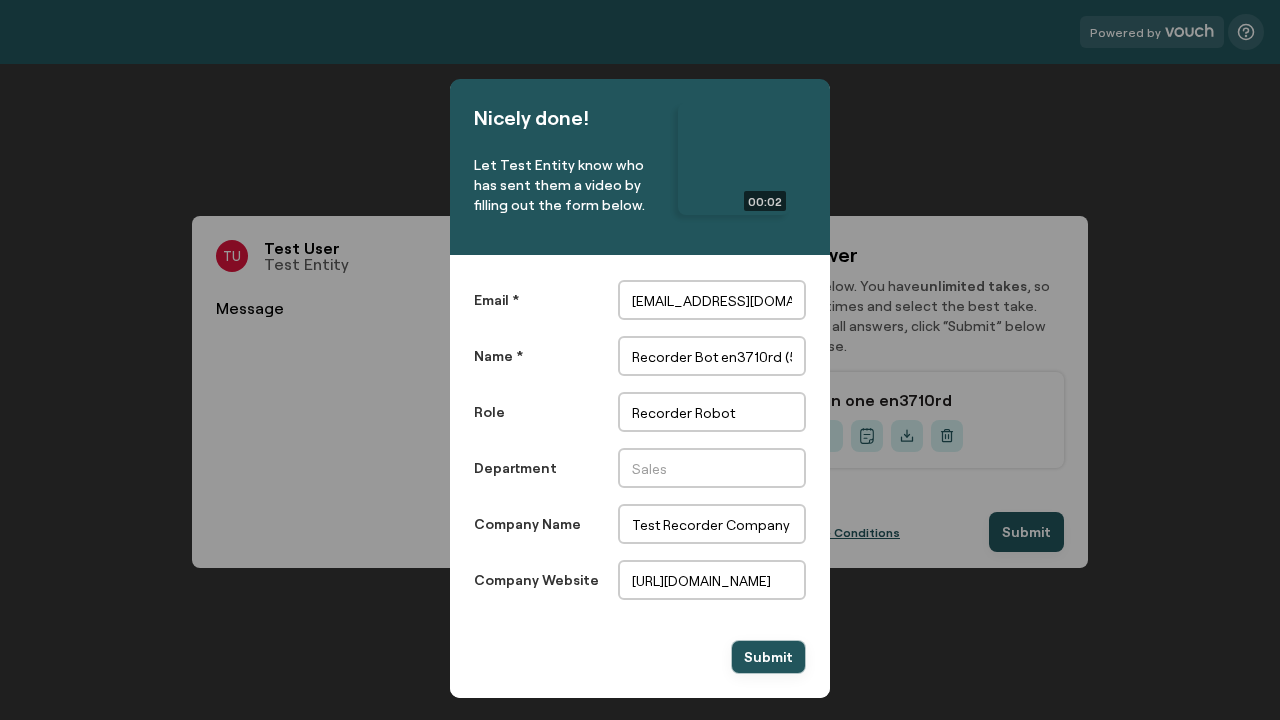 click on "Submit" at bounding box center (768, 657) 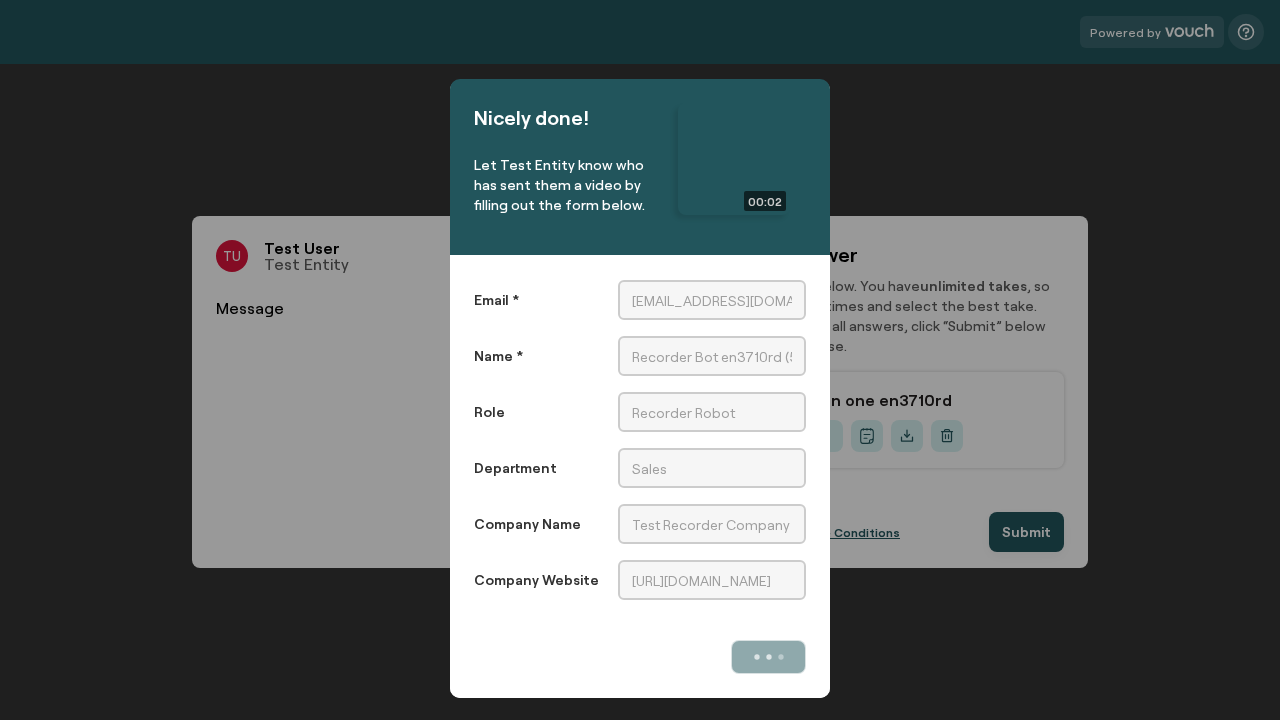 scroll, scrollTop: 0, scrollLeft: 0, axis: both 